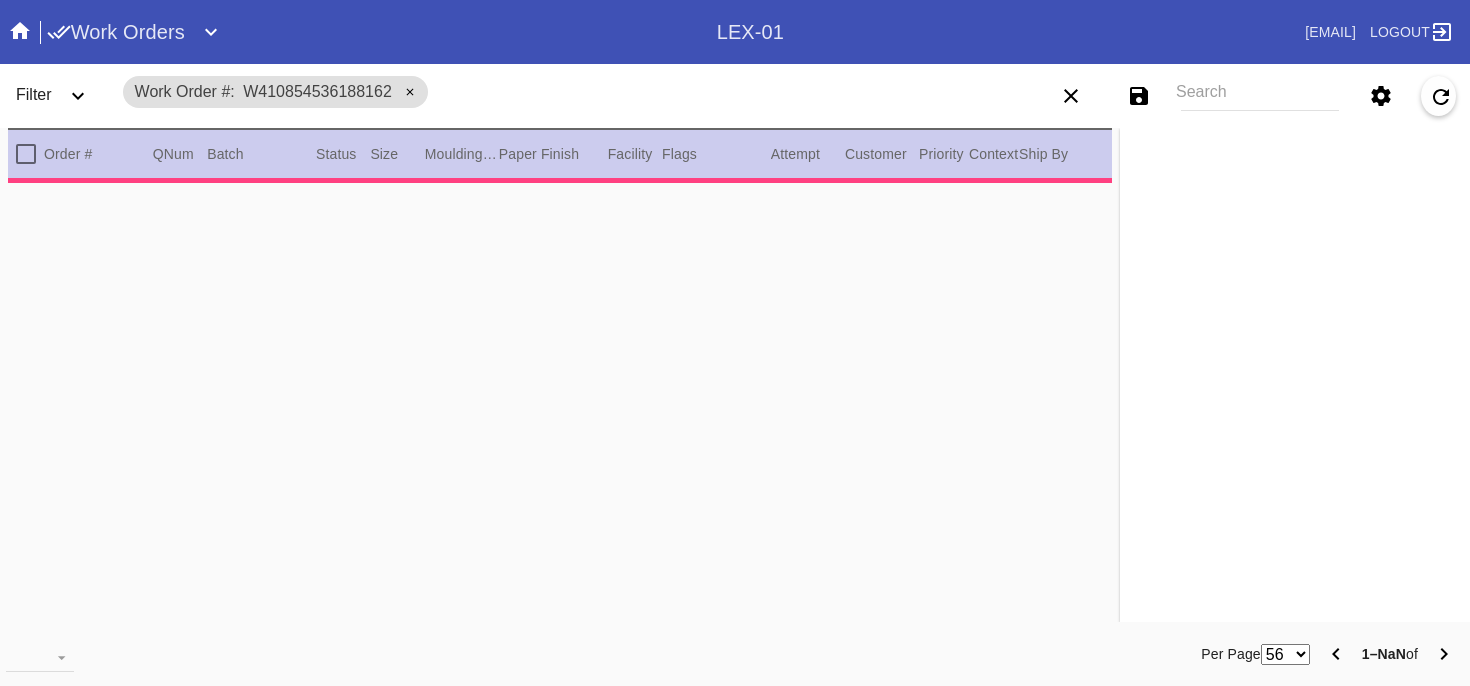 type on "PRO NOTE: Float on Taupe Linen. DC 7.31" 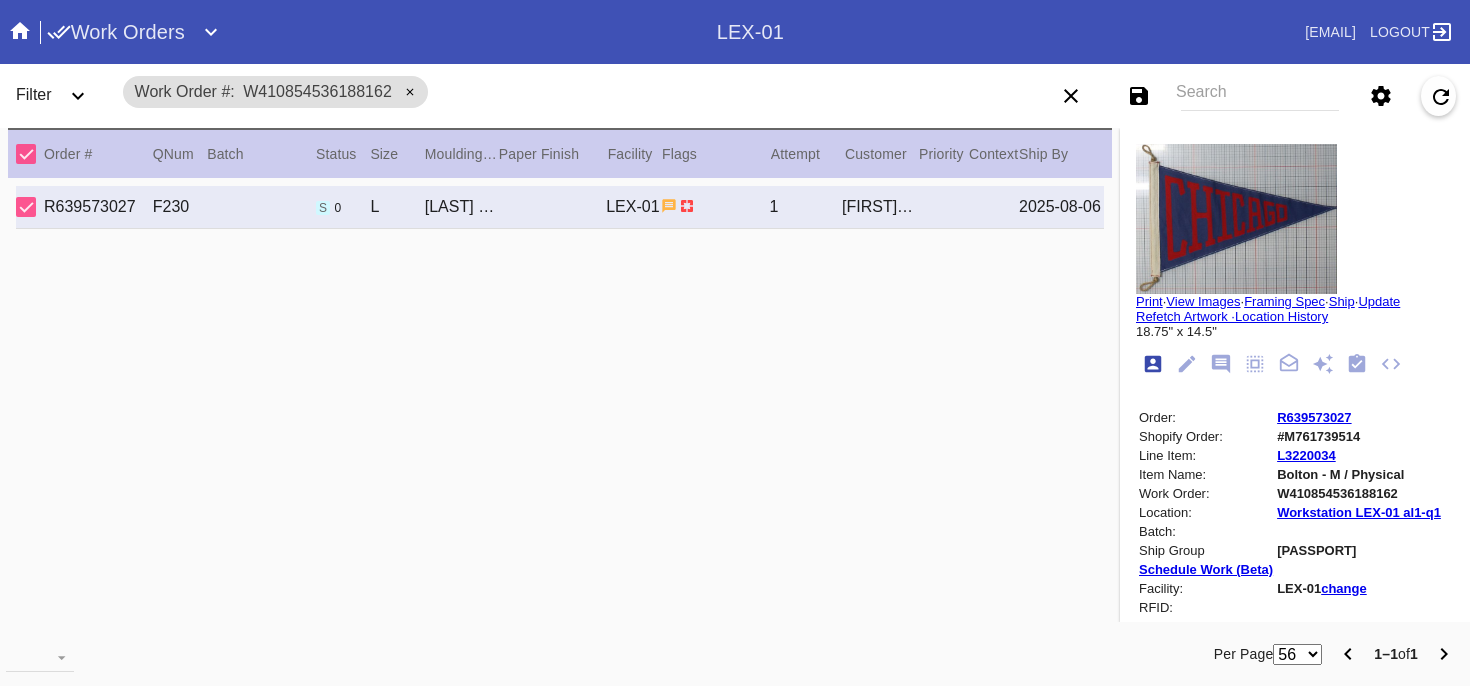 scroll, scrollTop: 0, scrollLeft: 0, axis: both 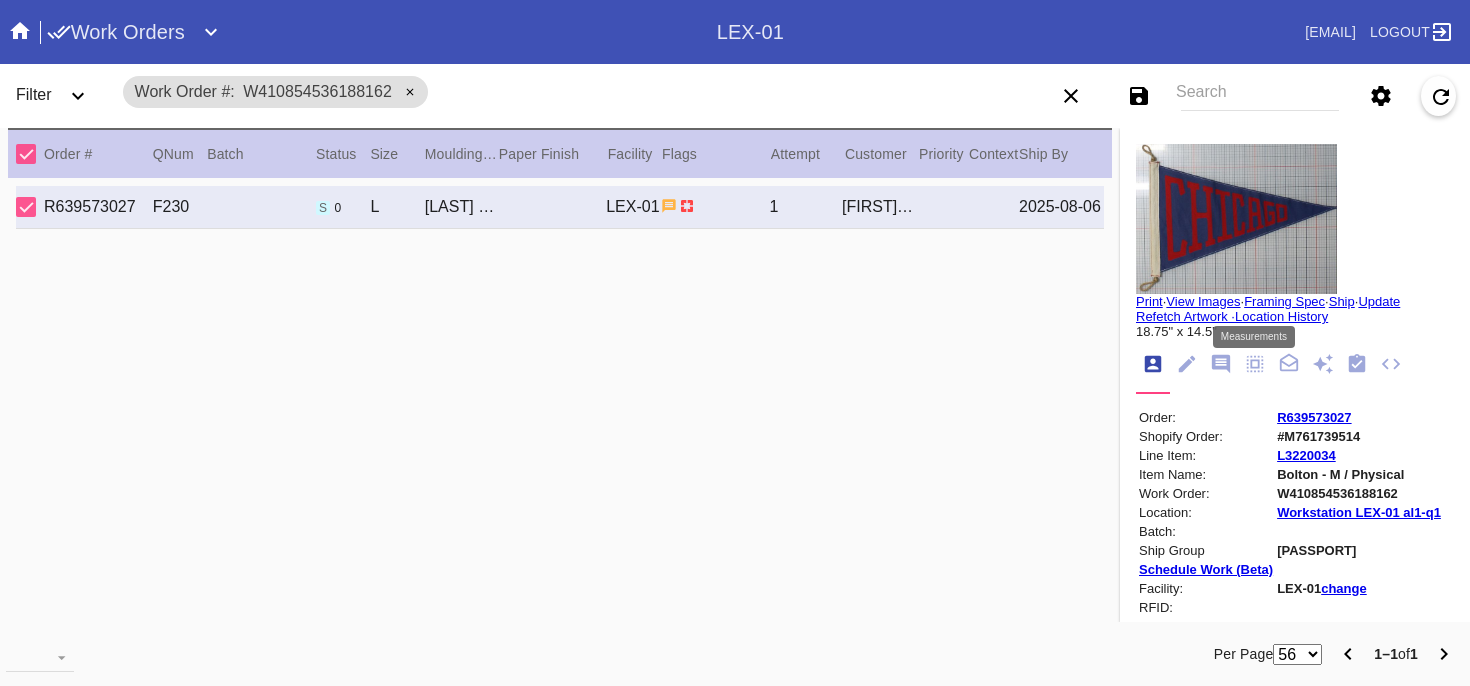 click 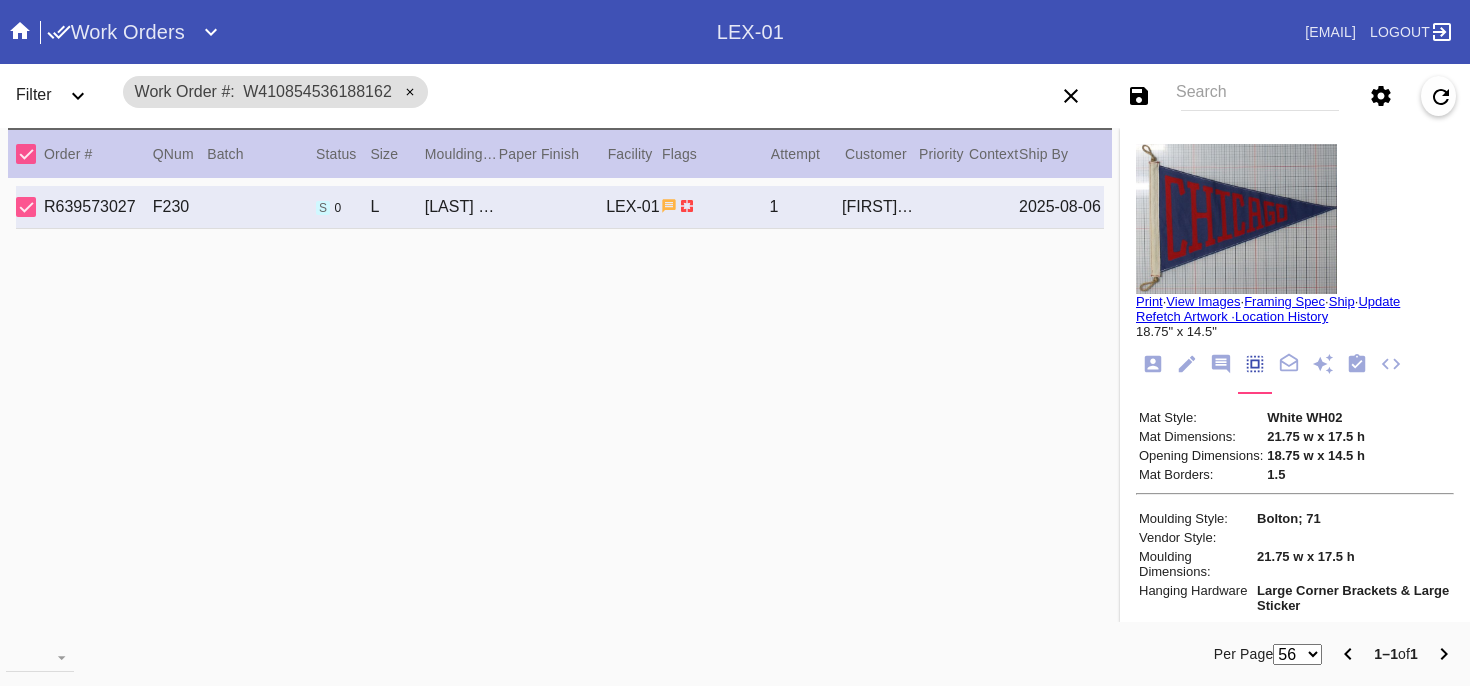 scroll, scrollTop: 229, scrollLeft: 0, axis: vertical 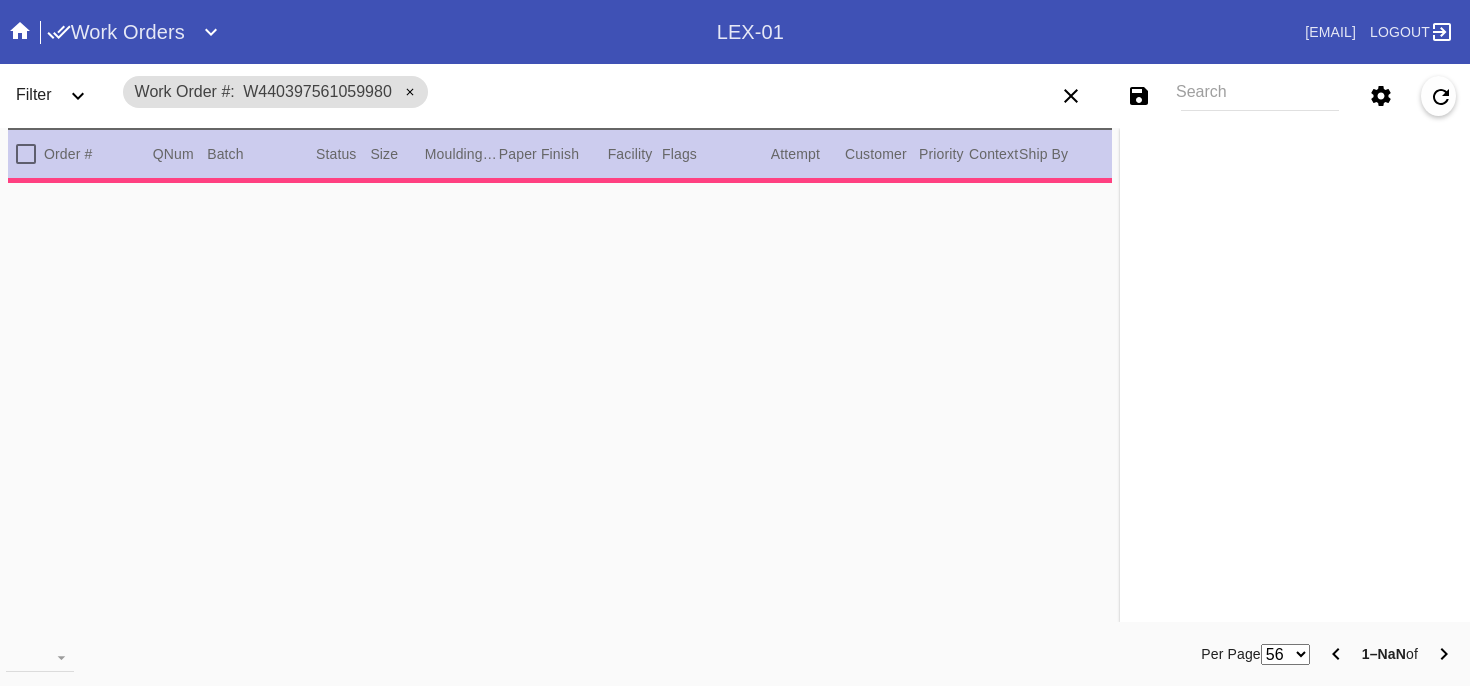 type on "PRO NOTE: Float on Taupe Linen. DC 7.31" 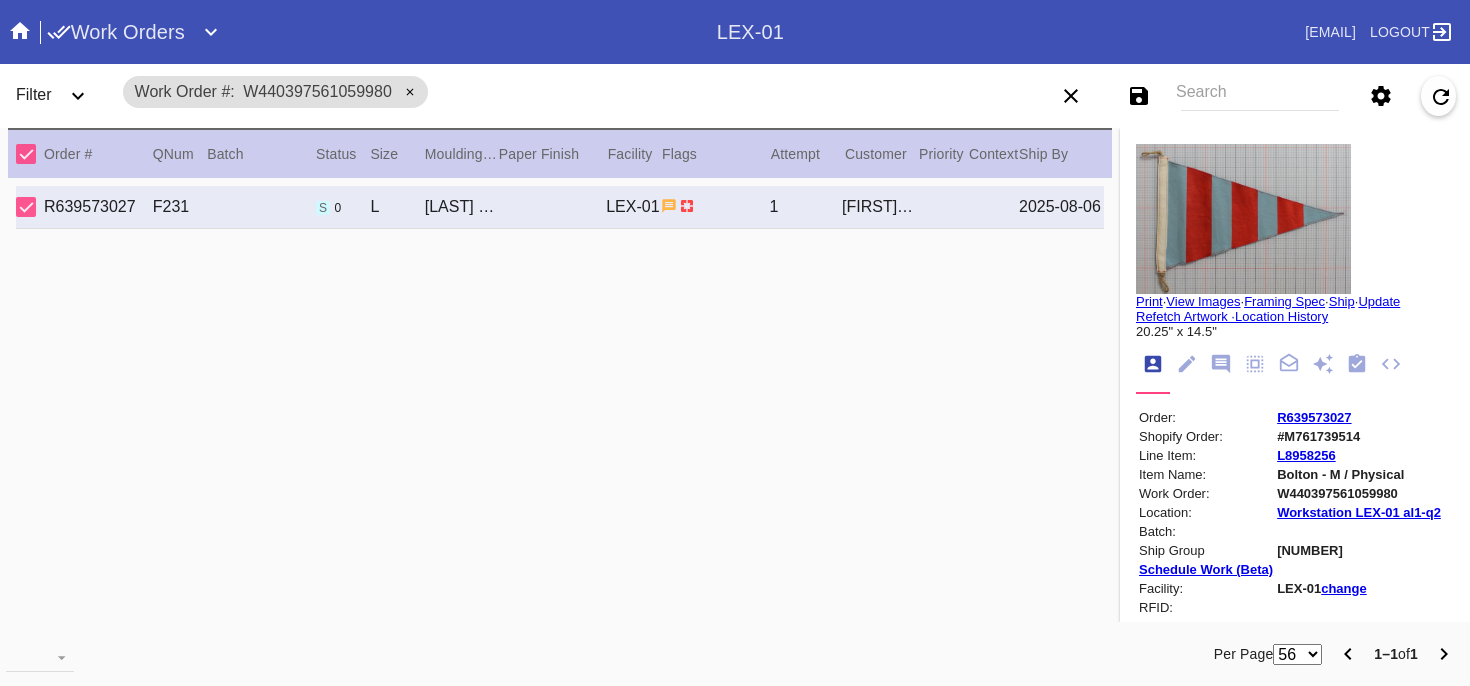 scroll, scrollTop: 0, scrollLeft: 0, axis: both 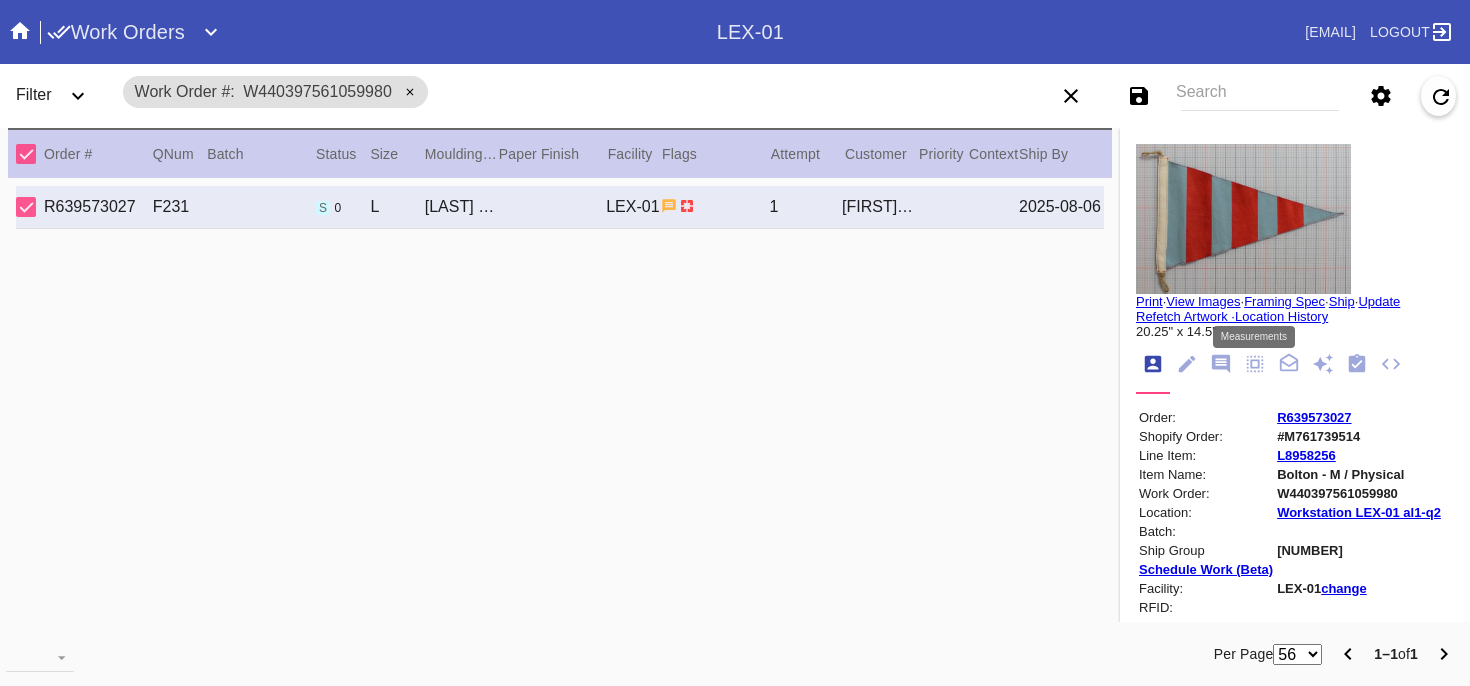 click 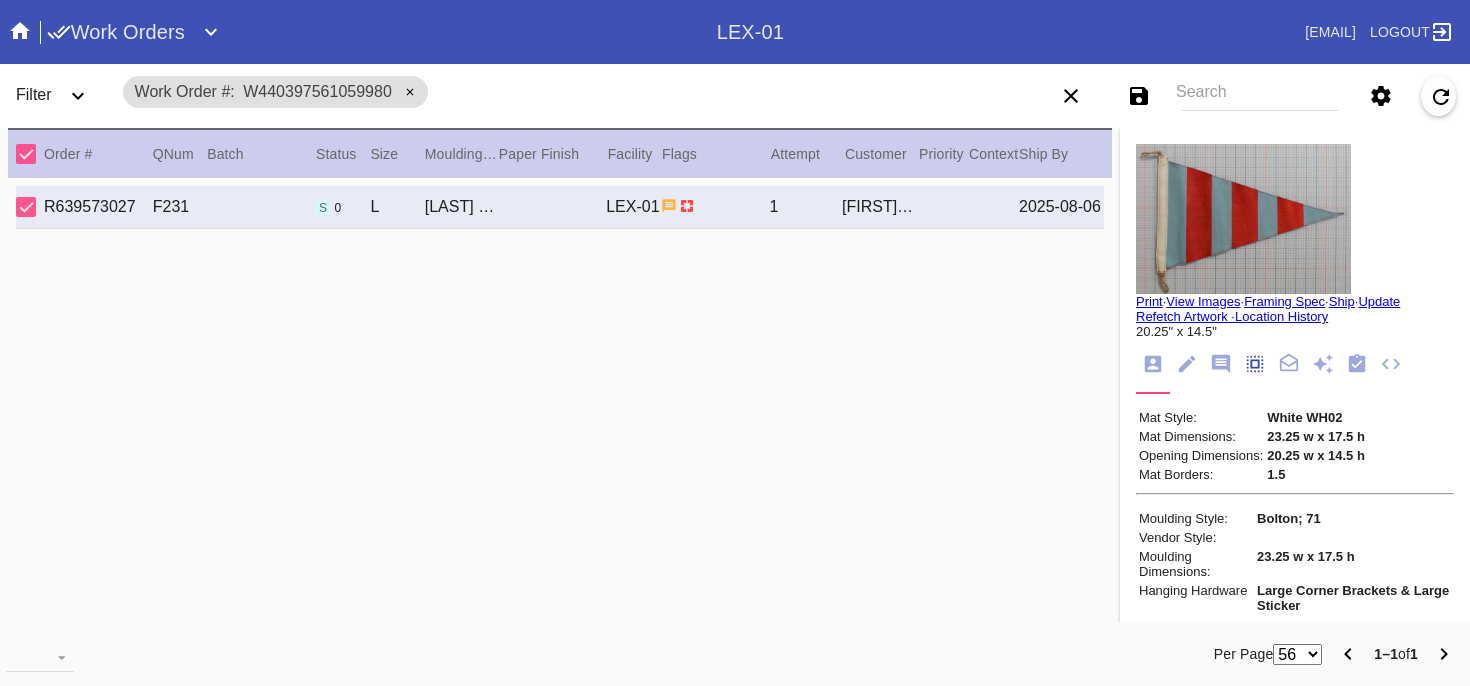 scroll, scrollTop: 172, scrollLeft: 0, axis: vertical 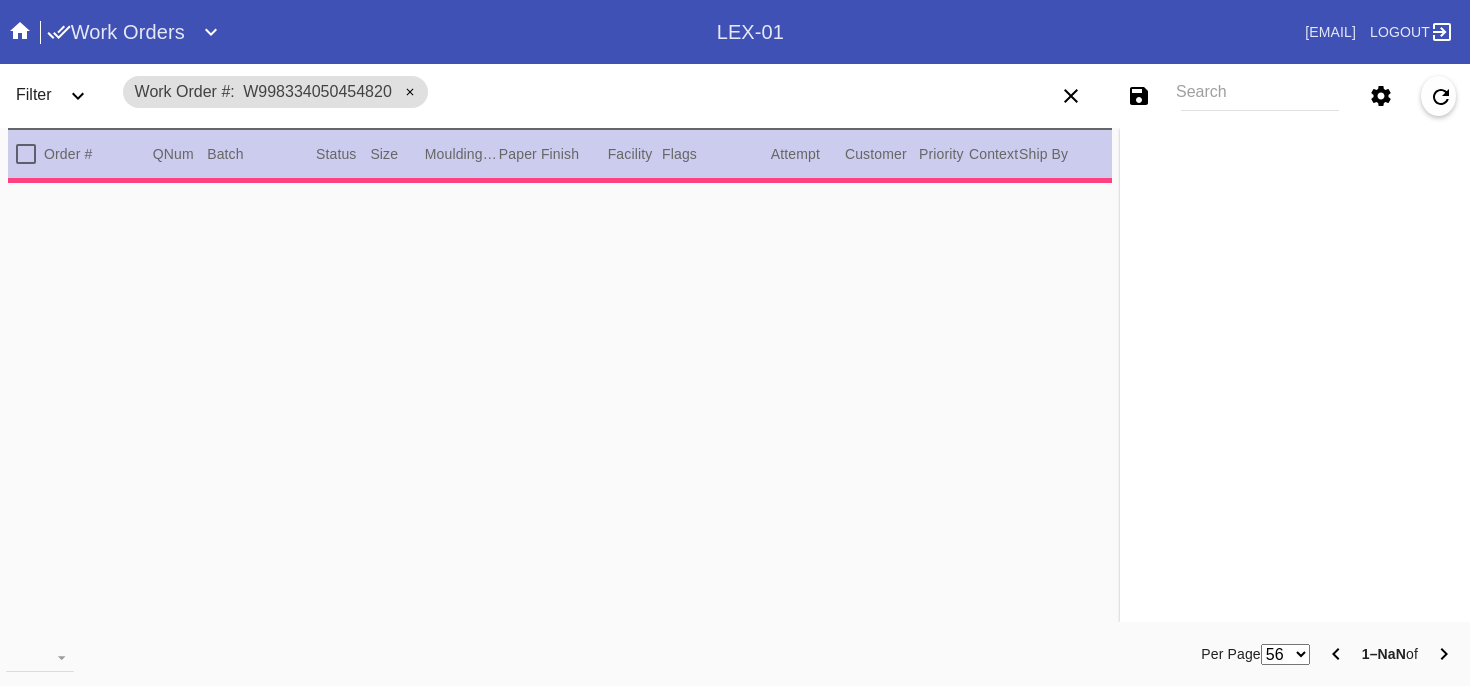 type on "3.0" 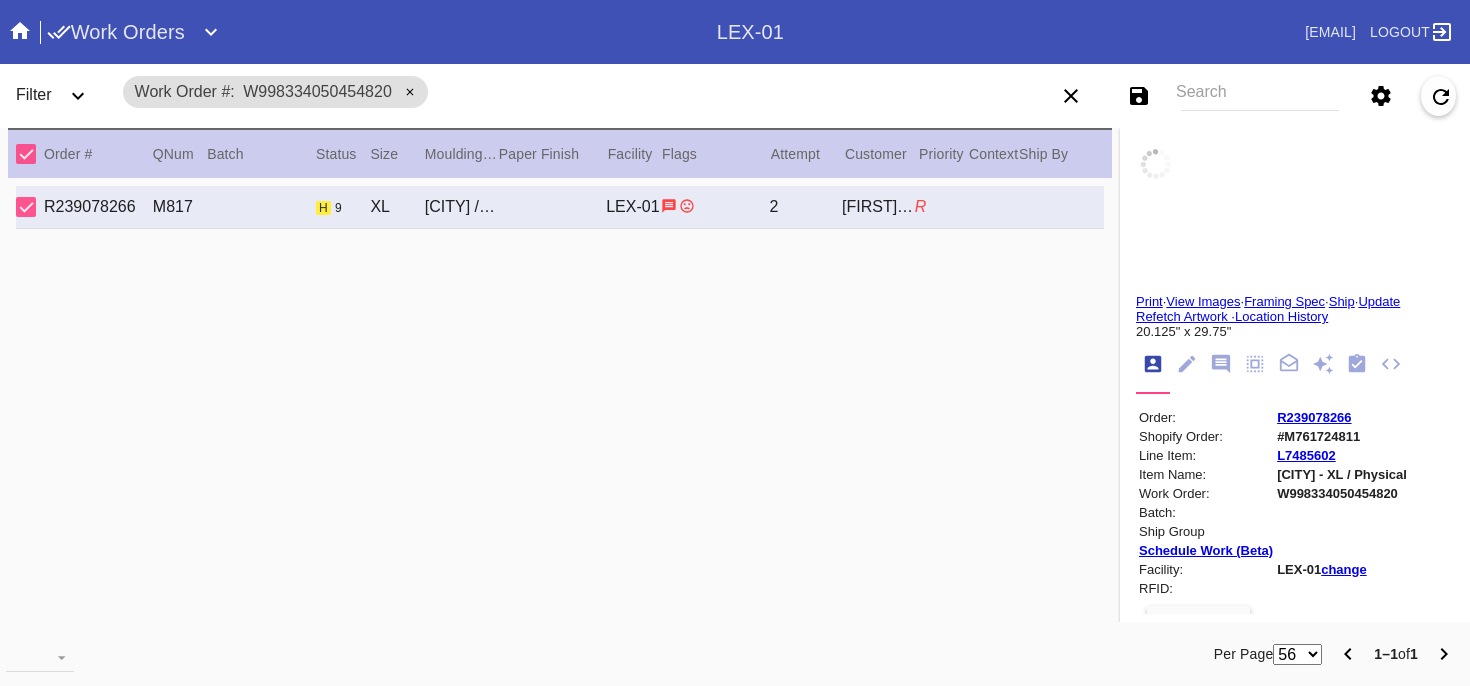 click 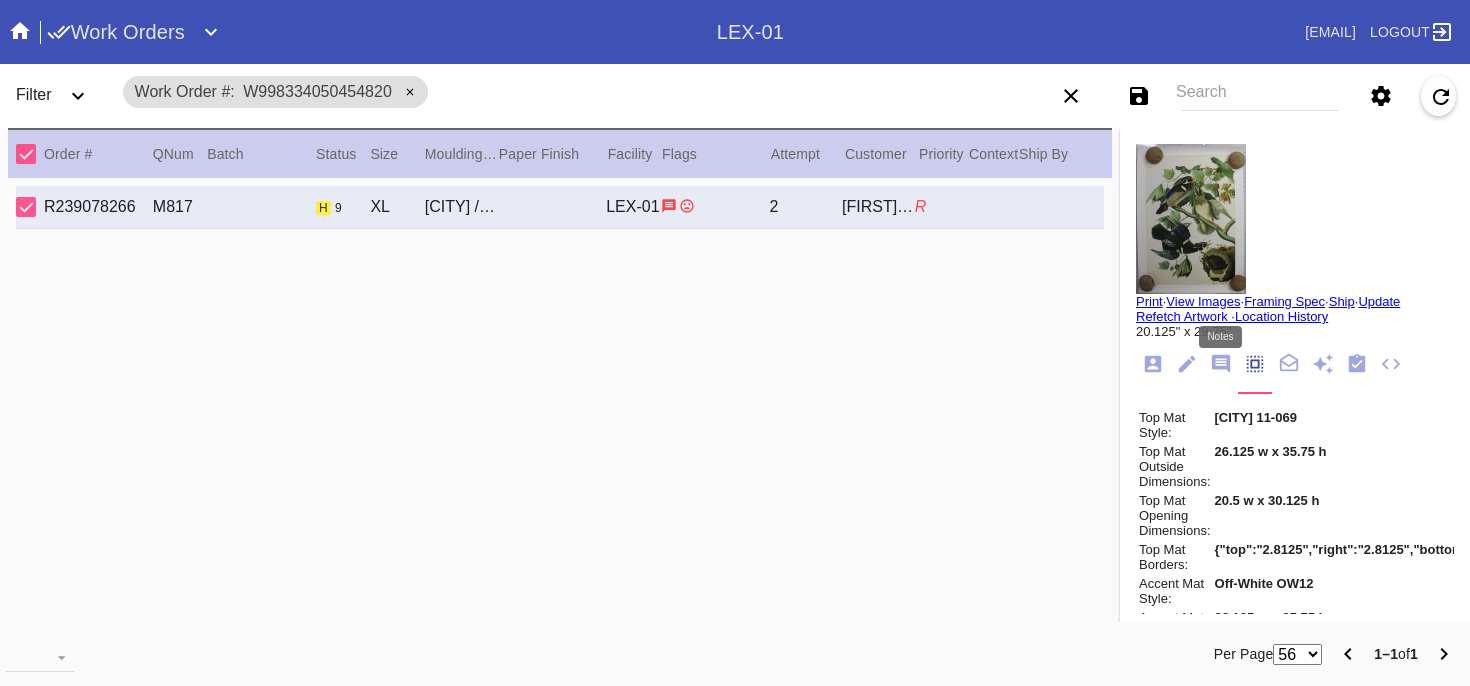 click 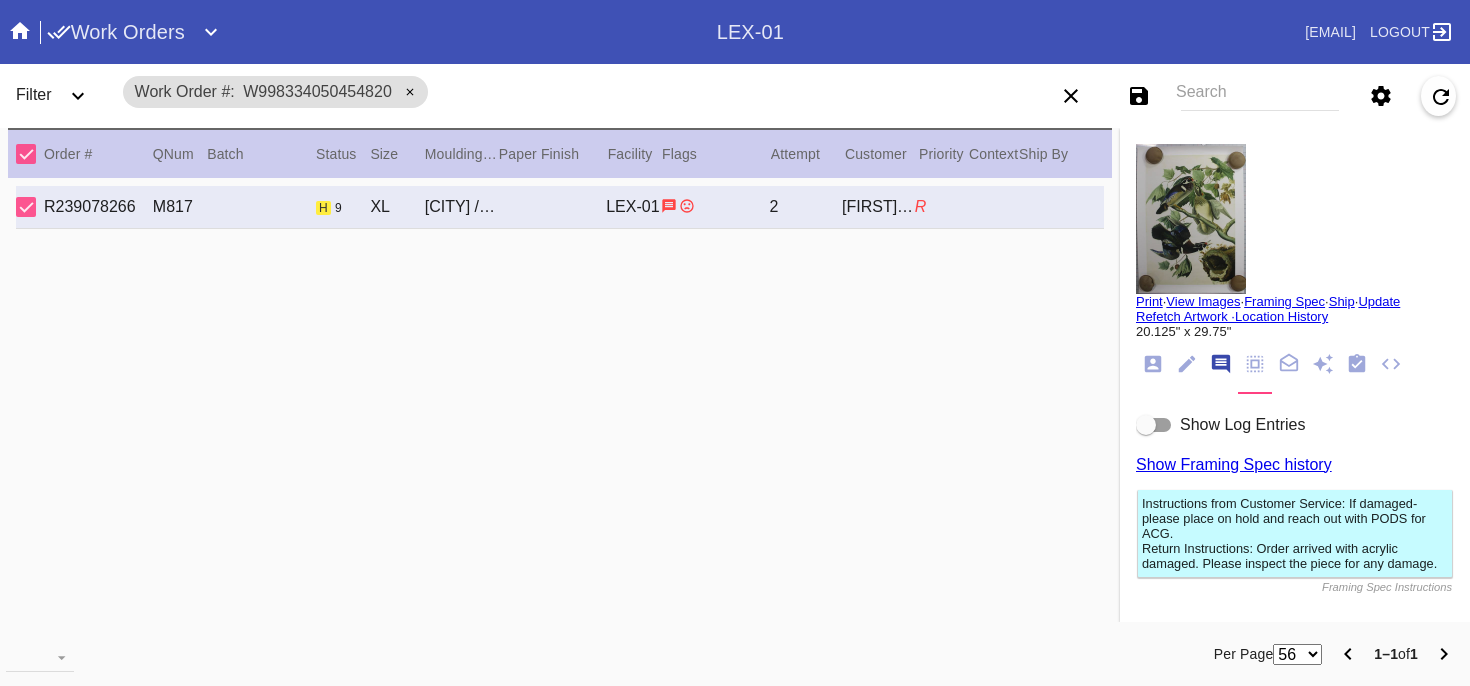 scroll, scrollTop: 123, scrollLeft: 0, axis: vertical 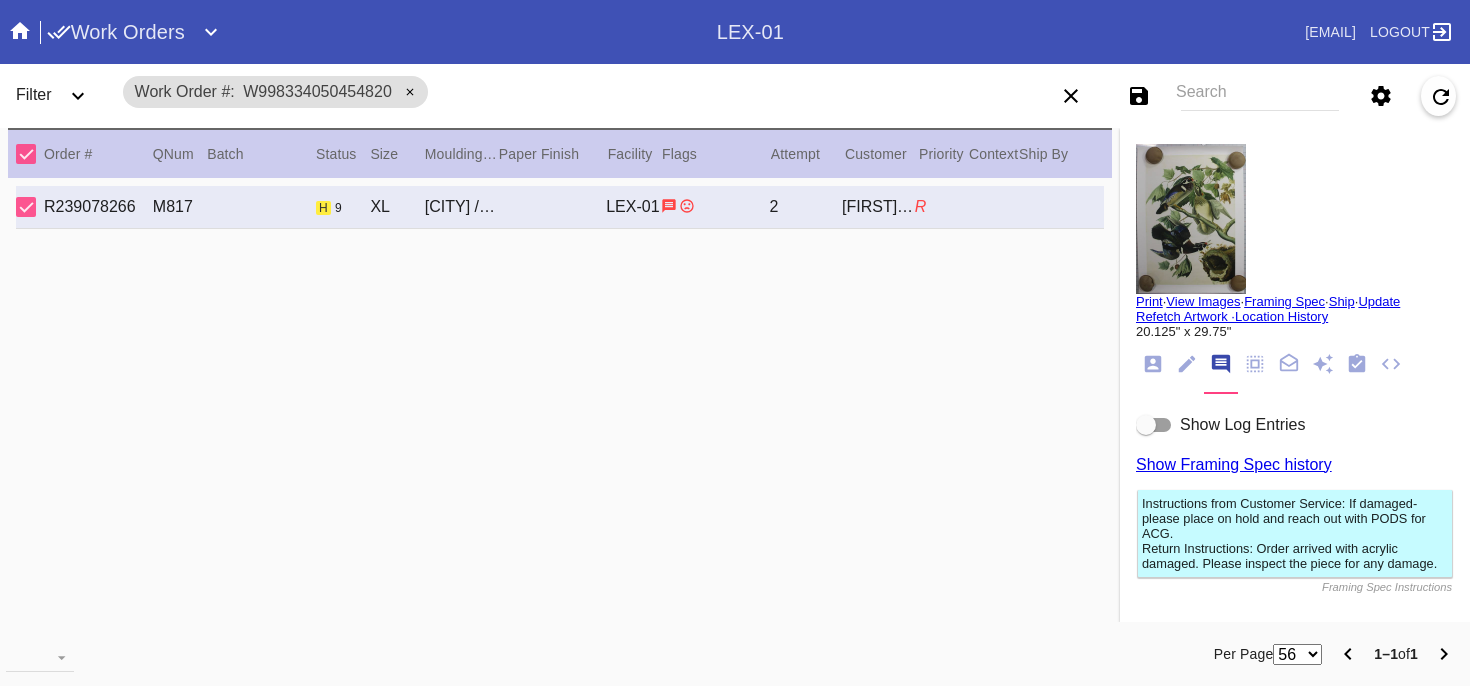click at bounding box center [1146, 425] 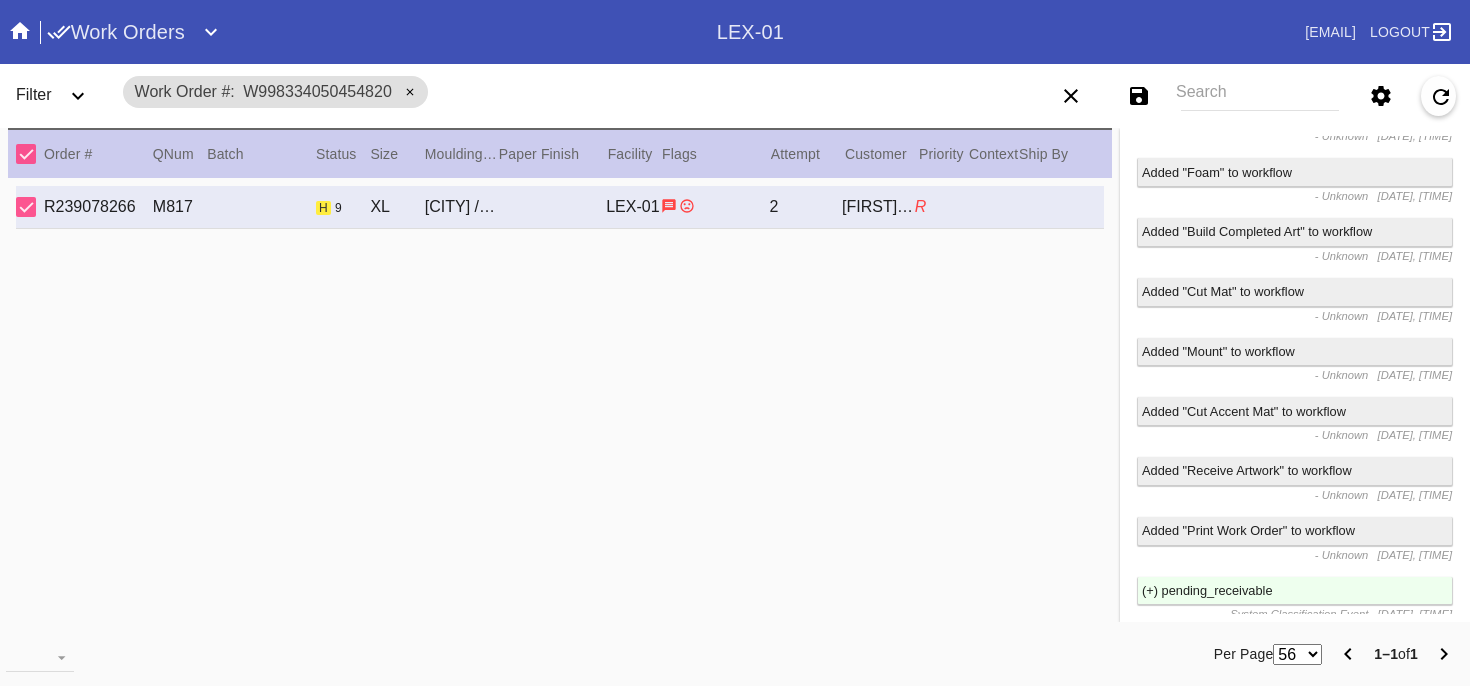 scroll, scrollTop: 1430, scrollLeft: 0, axis: vertical 